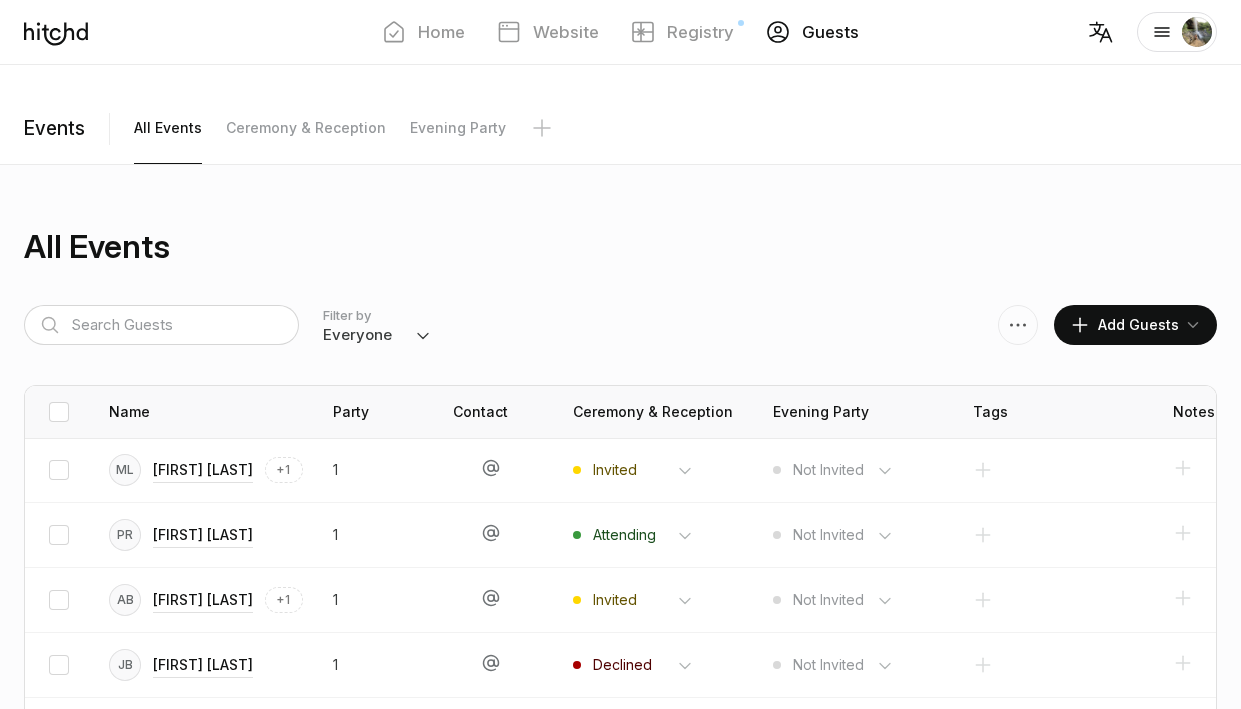 scroll, scrollTop: 6942, scrollLeft: 0, axis: vertical 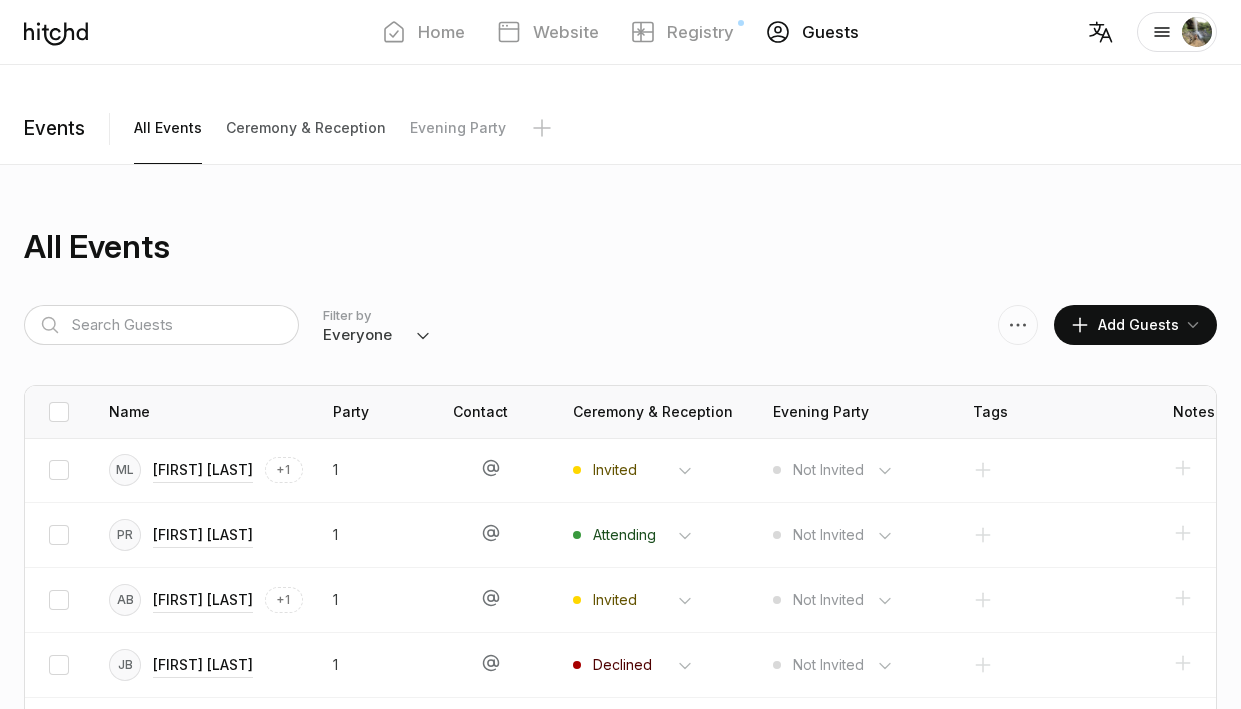 click on "Ceremony & Reception" at bounding box center [168, 128] 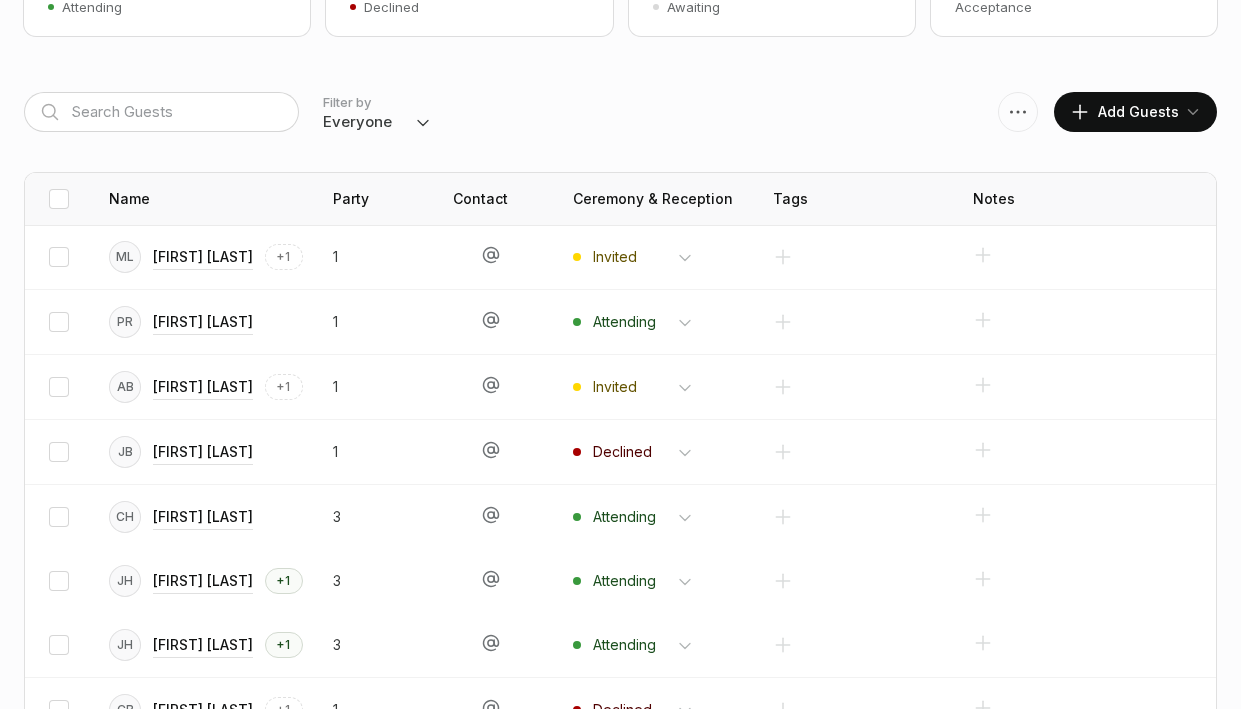 scroll, scrollTop: 0, scrollLeft: 0, axis: both 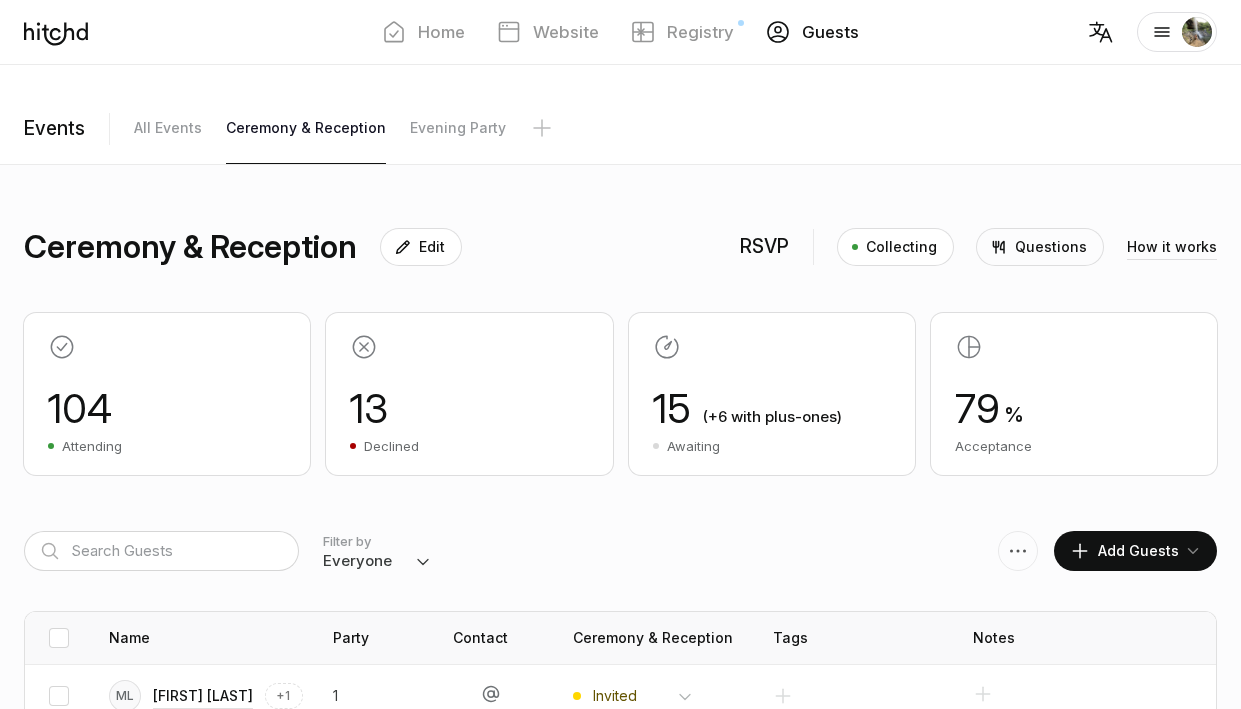 click at bounding box center (1018, 551) 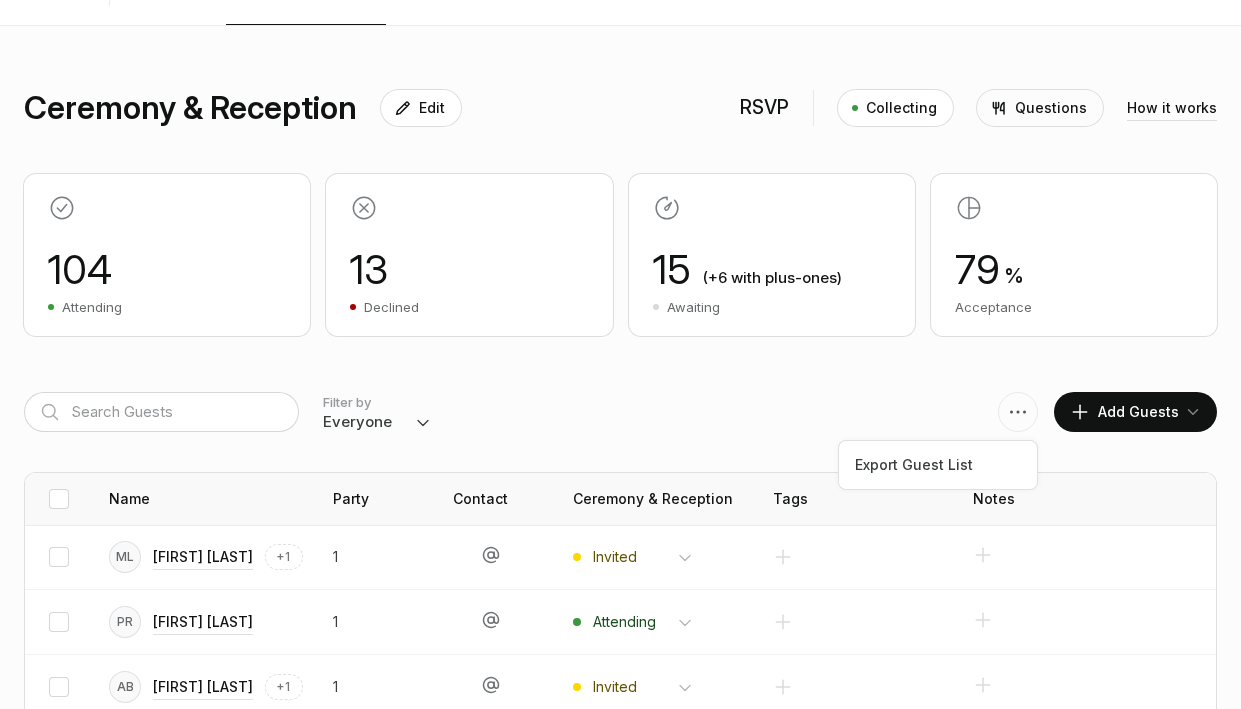 scroll, scrollTop: 144, scrollLeft: 0, axis: vertical 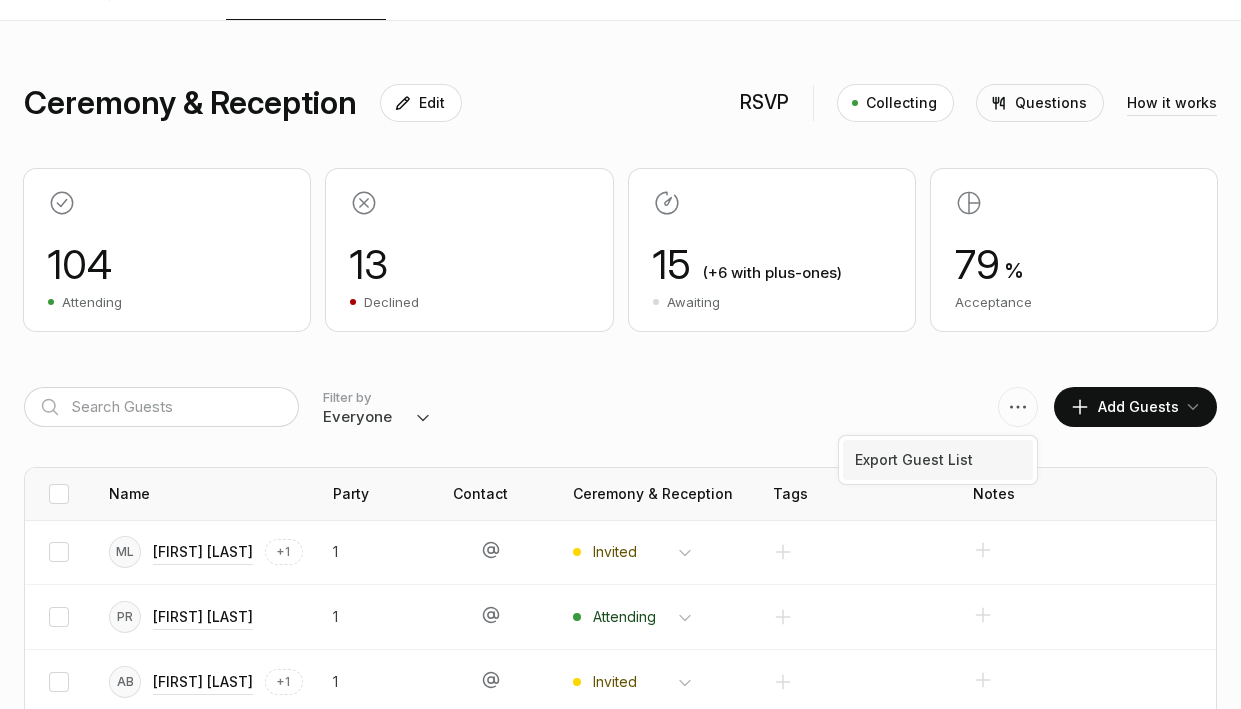 click on "Export Guest List" at bounding box center (938, 460) 